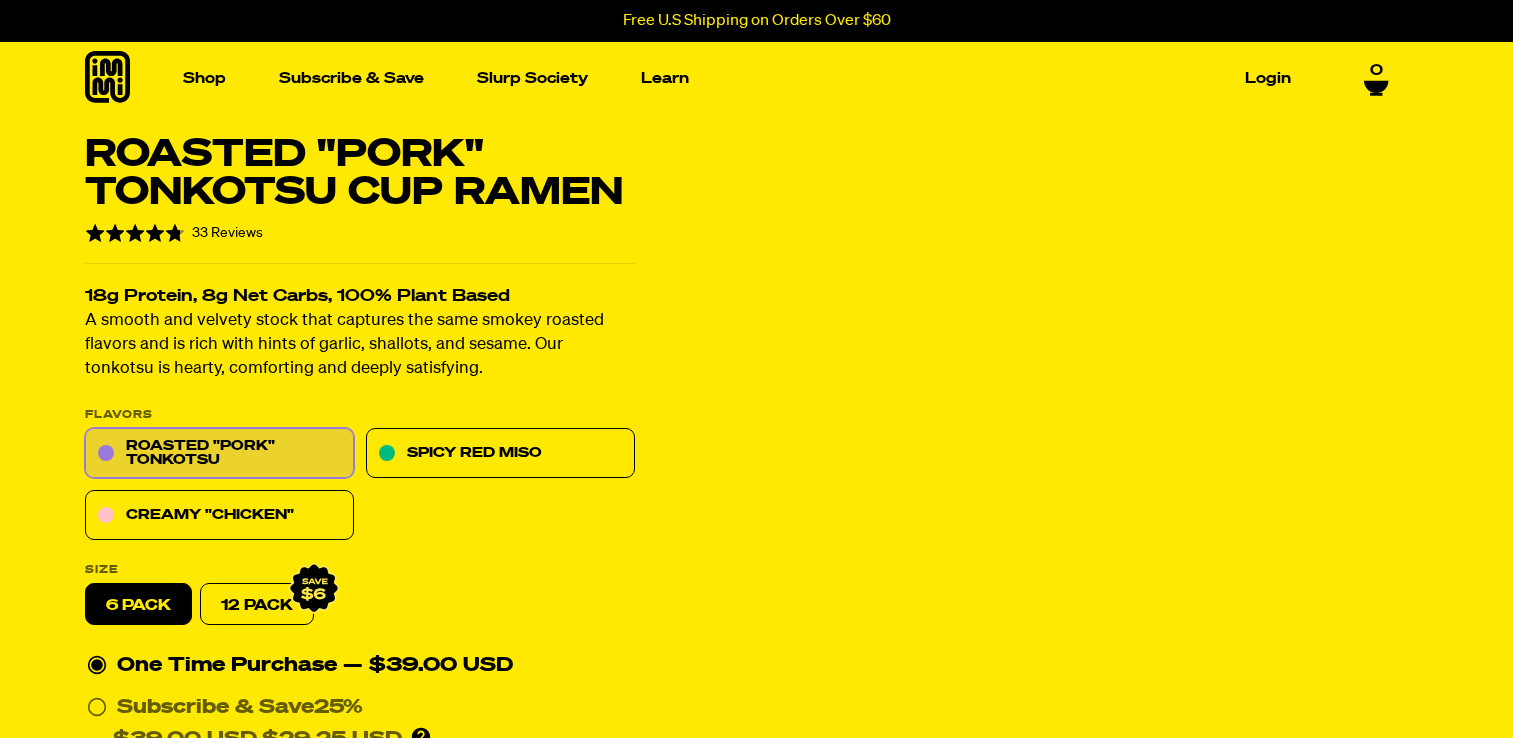 scroll, scrollTop: 0, scrollLeft: 0, axis: both 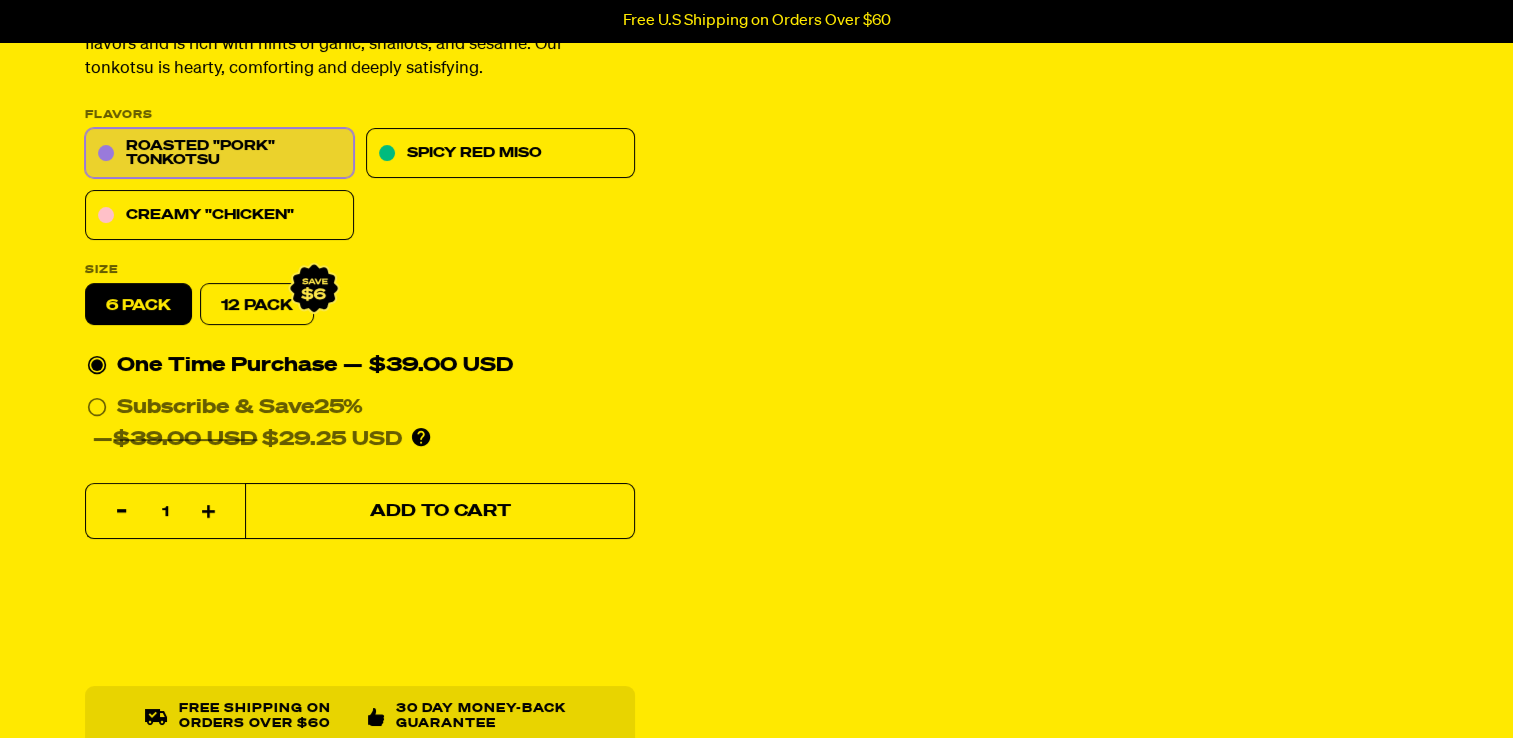 click on "Add to Cart" at bounding box center [440, 512] 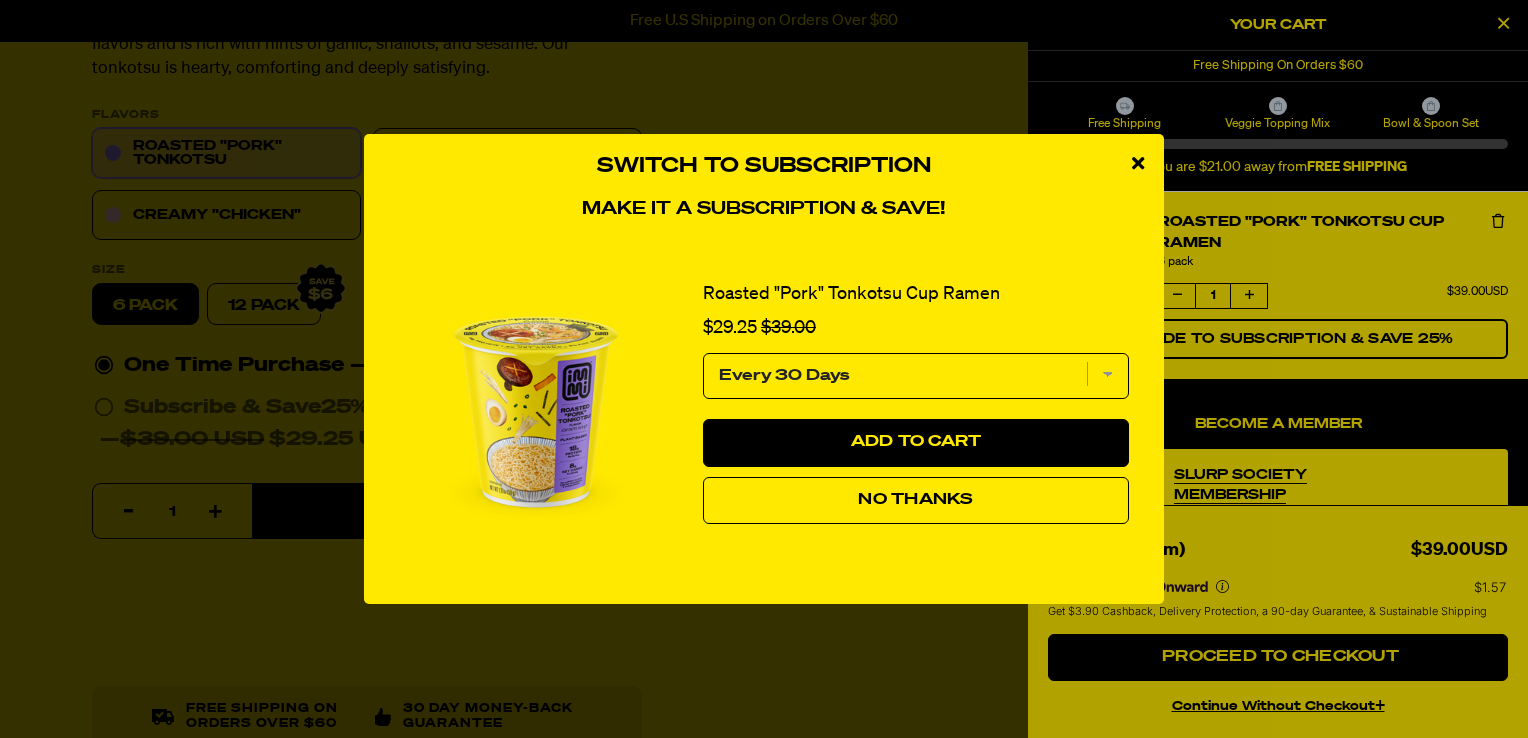 click on "No Thanks" at bounding box center (915, 500) 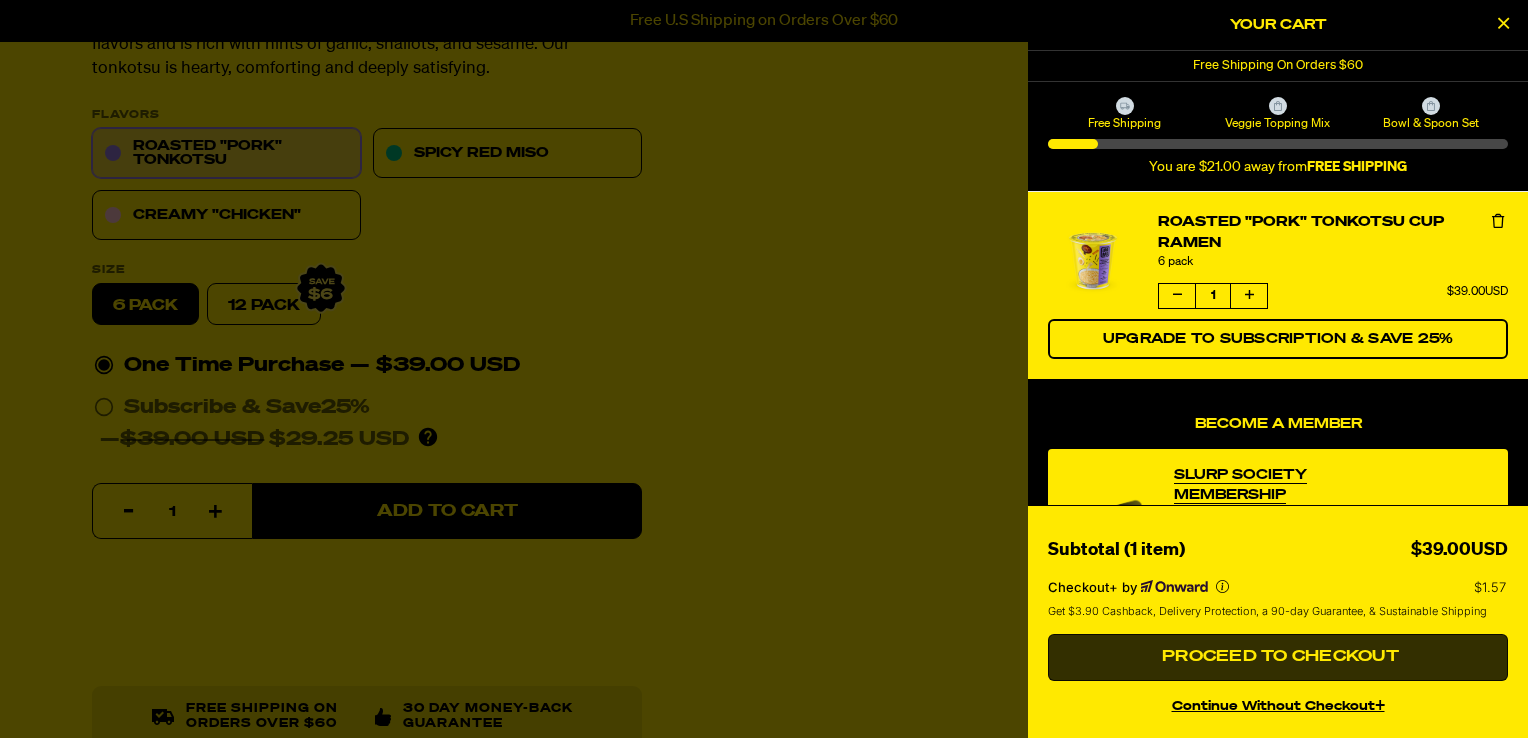 click on "Proceed to Checkout" at bounding box center (1278, 658) 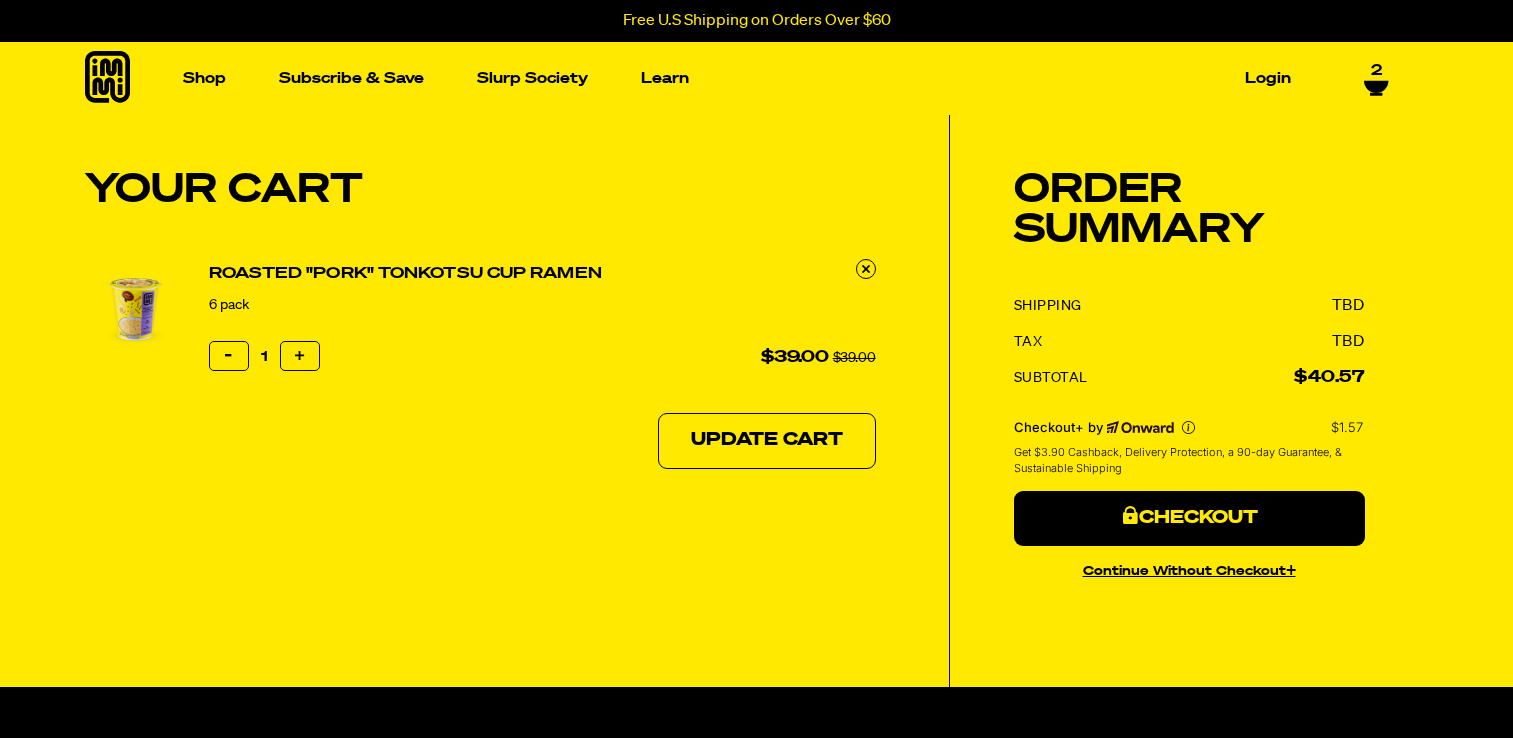 scroll, scrollTop: 0, scrollLeft: 0, axis: both 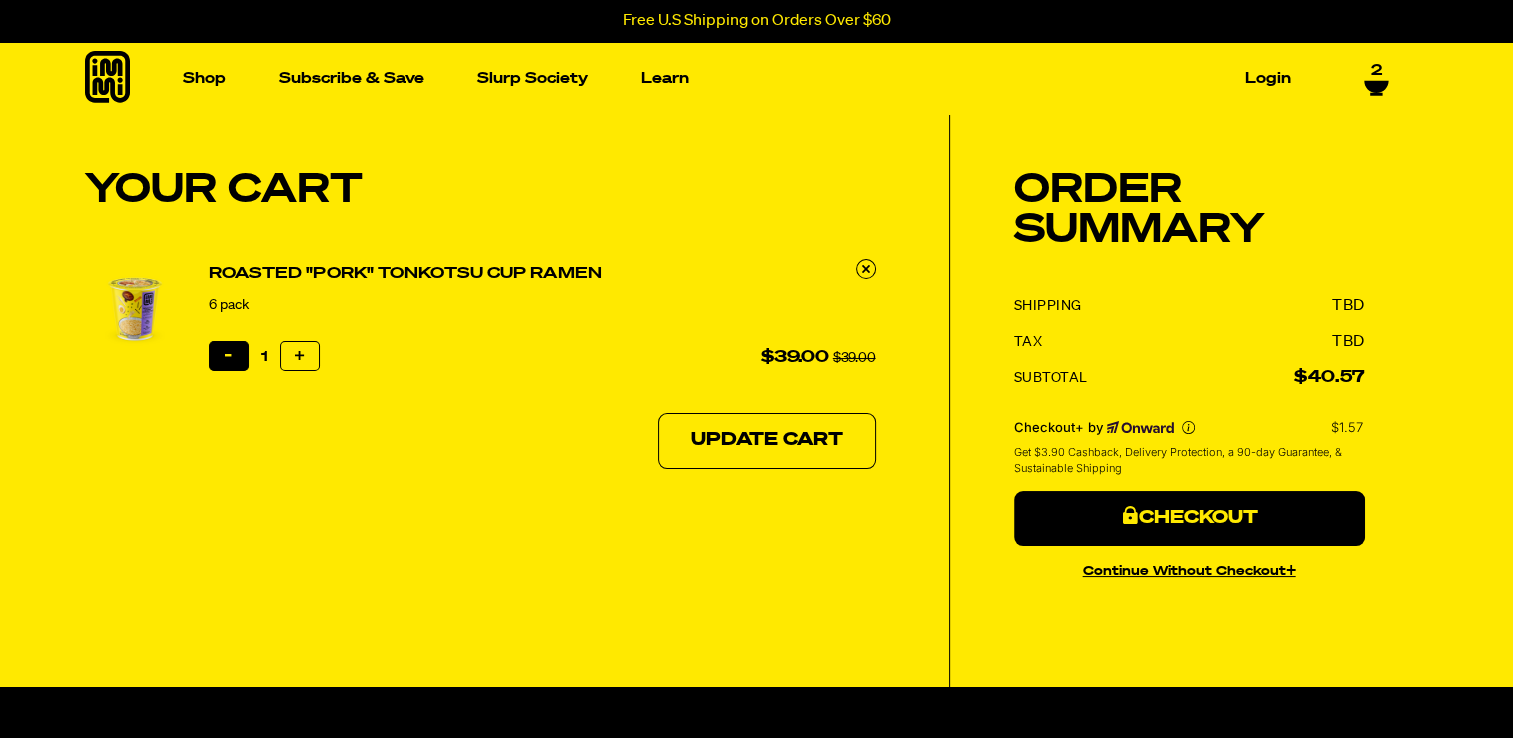 click on "Reduce item quantity by one" at bounding box center [229, 356] 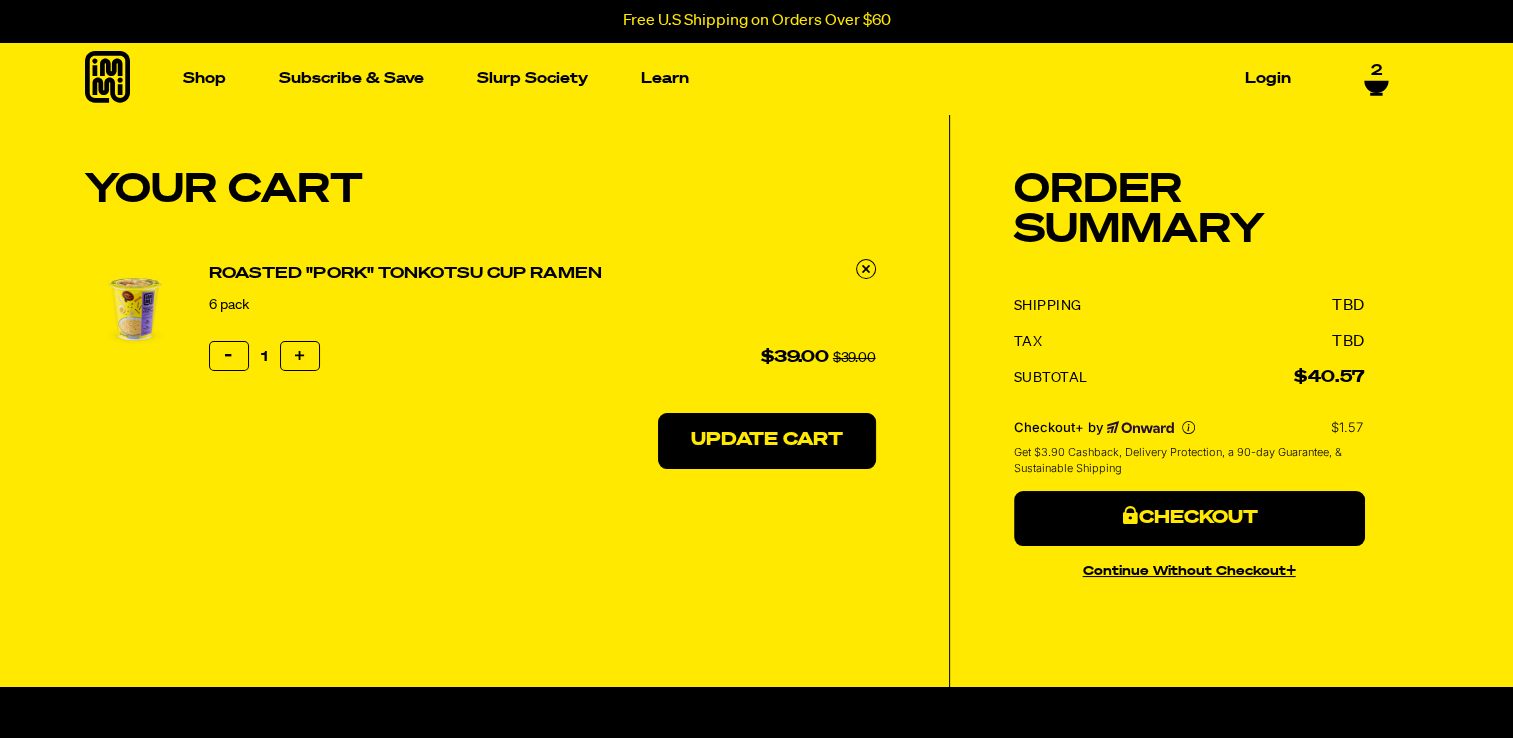 click on "Update Cart" at bounding box center [767, 441] 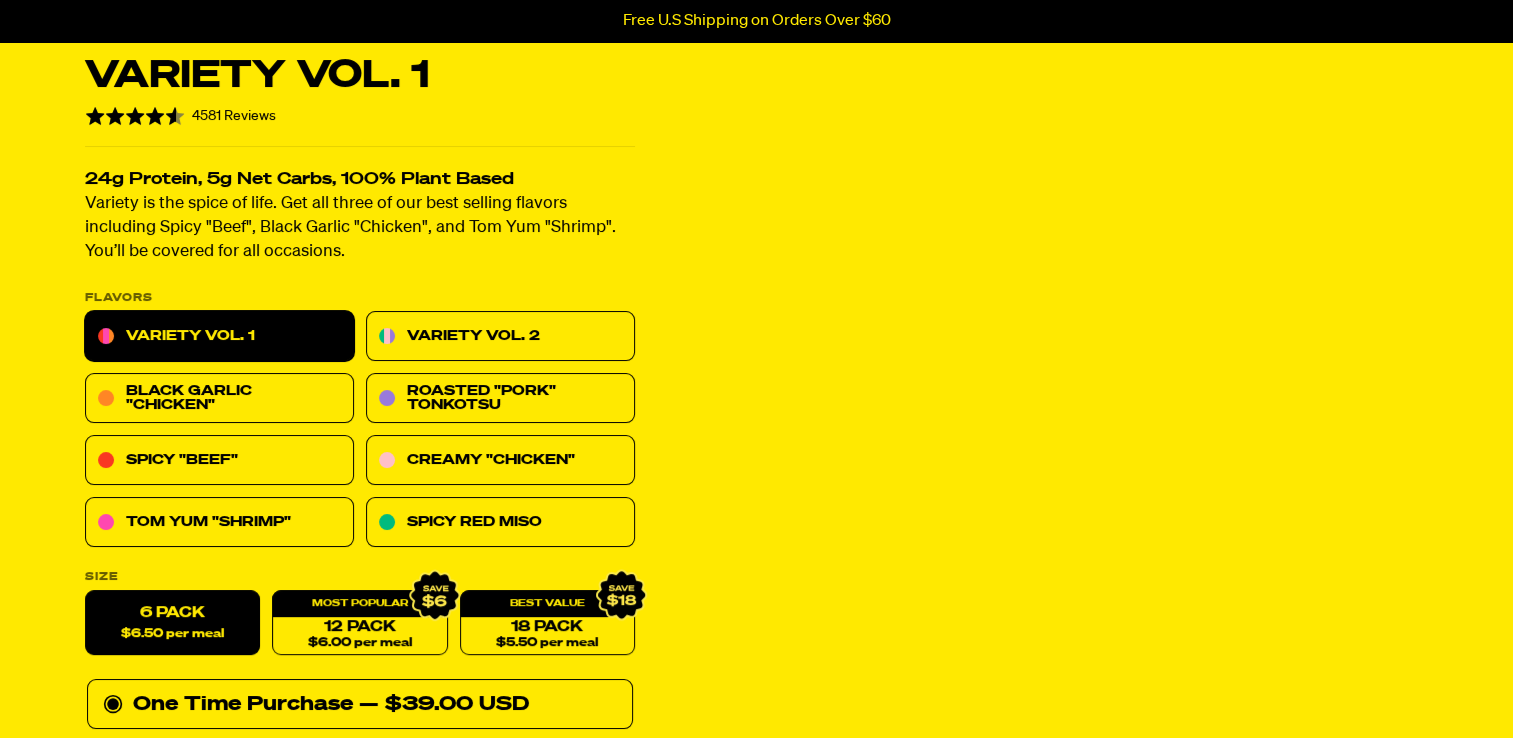 scroll, scrollTop: 100, scrollLeft: 0, axis: vertical 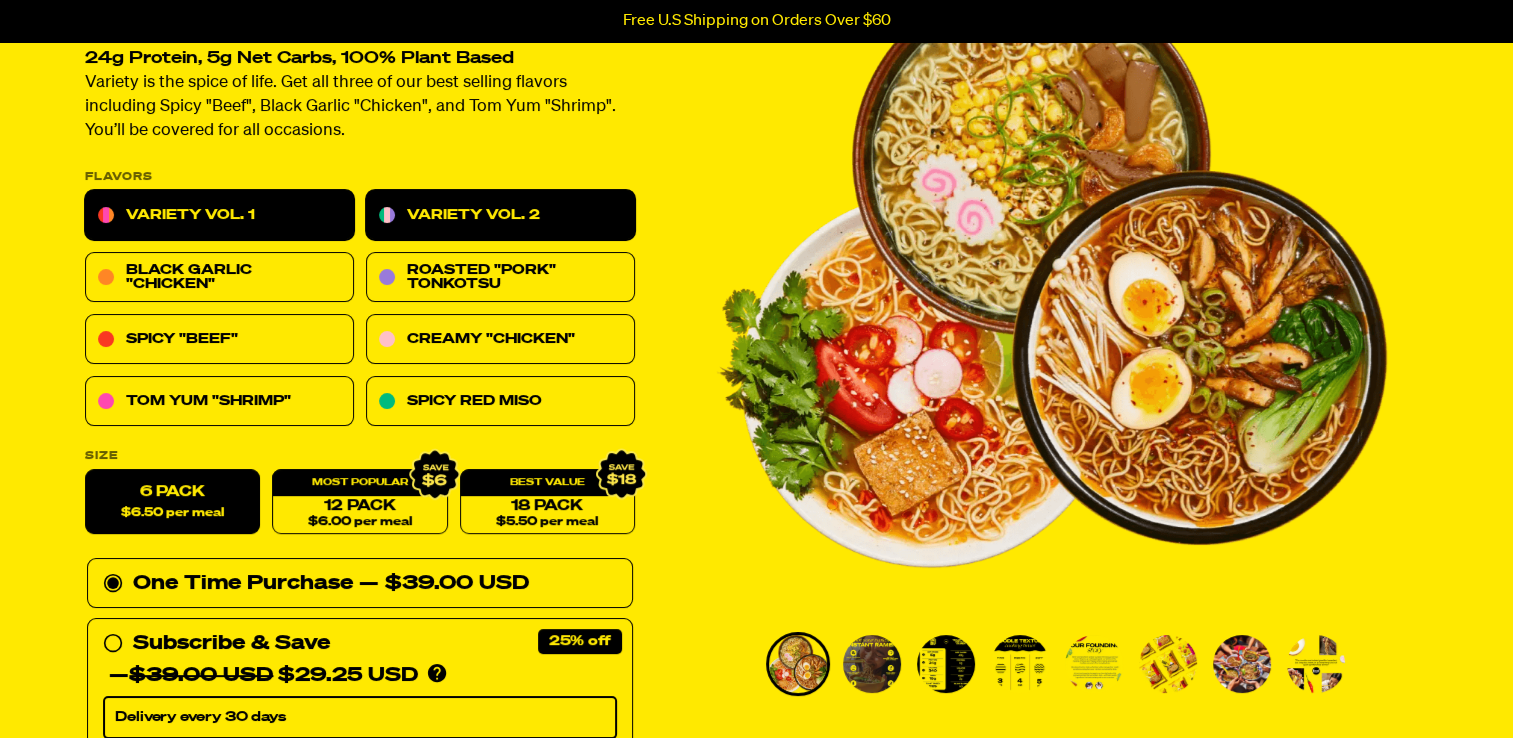click on "Variety Vol. 2" at bounding box center (500, 216) 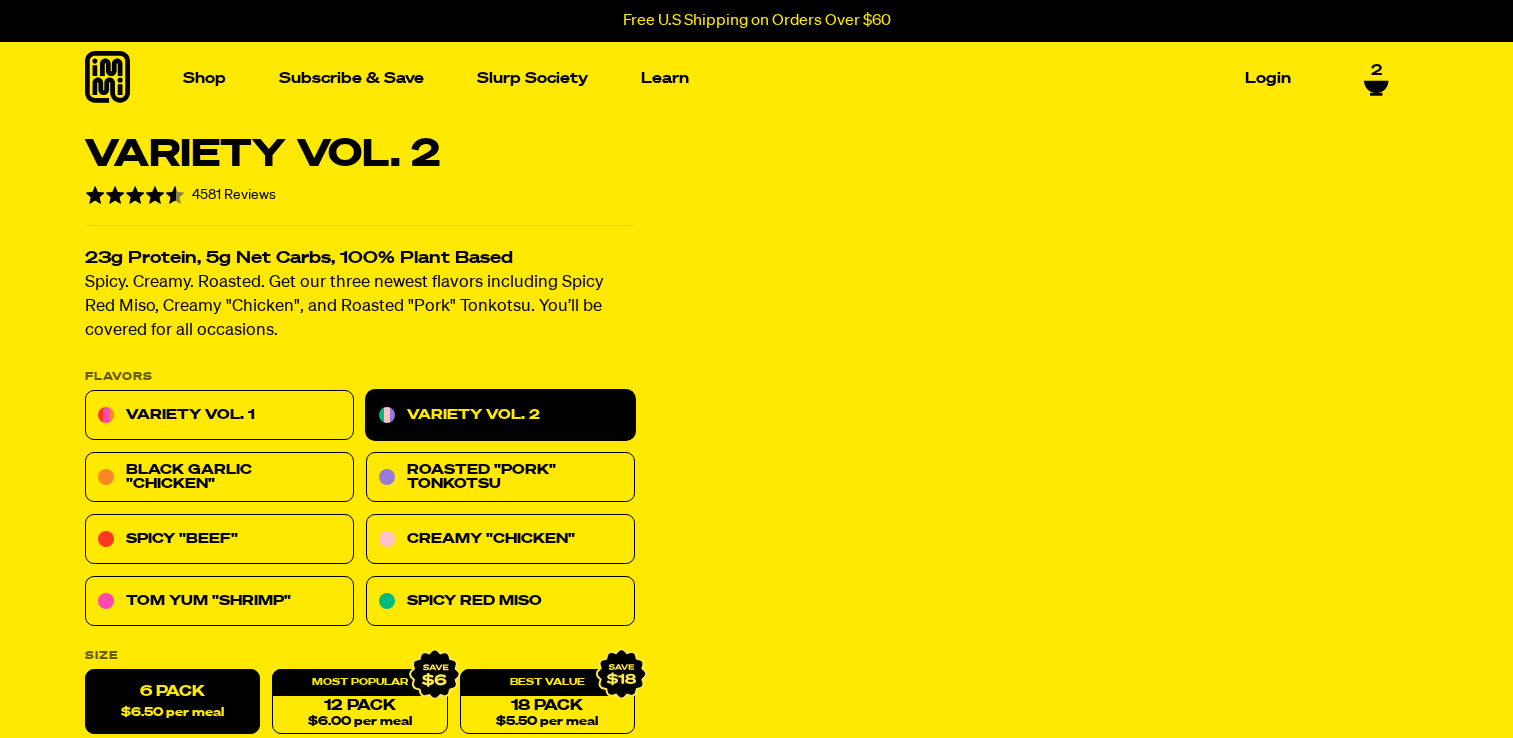 scroll, scrollTop: 0, scrollLeft: 0, axis: both 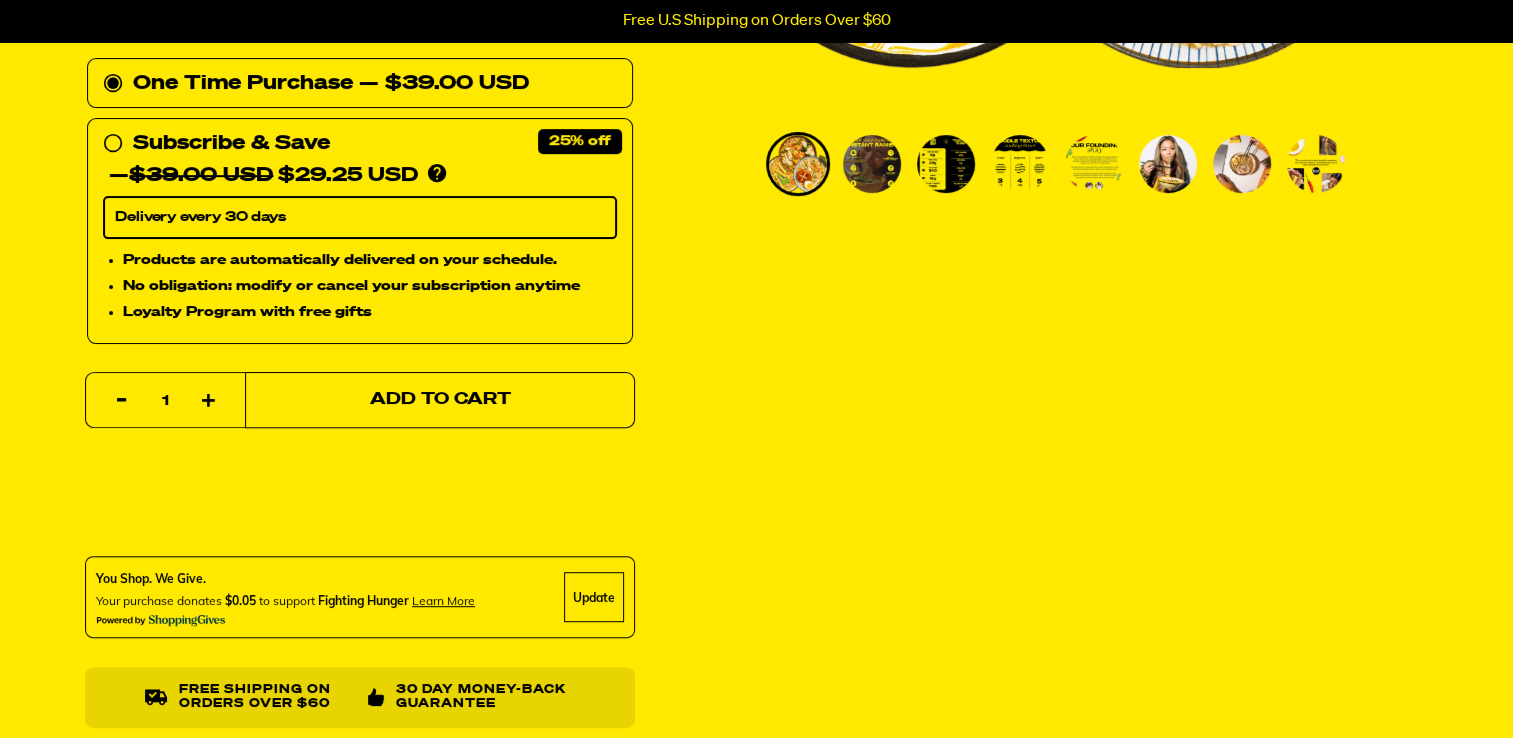 click on "Add to Cart" at bounding box center [440, 400] 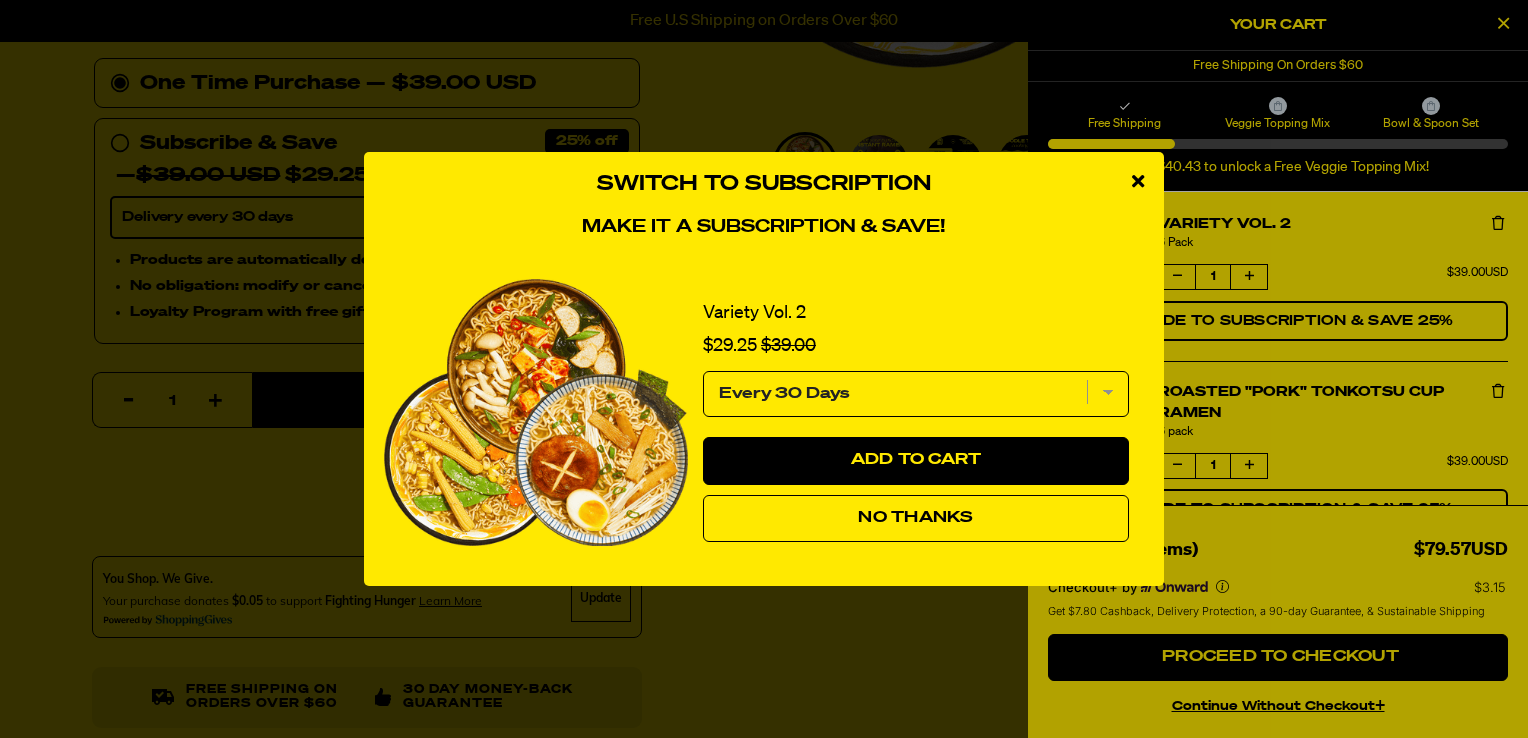 click on "No Thanks" at bounding box center [916, 519] 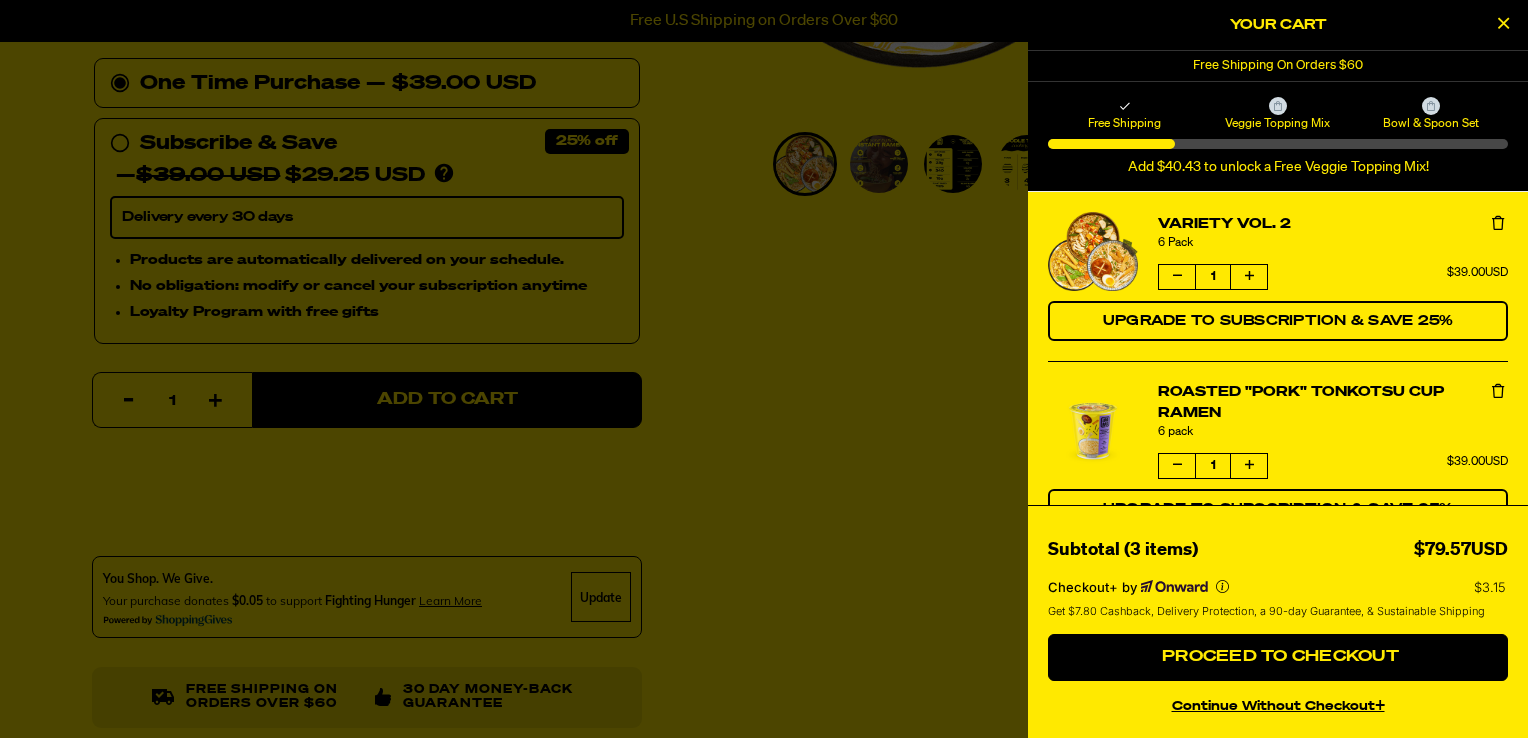 scroll, scrollTop: 100, scrollLeft: 0, axis: vertical 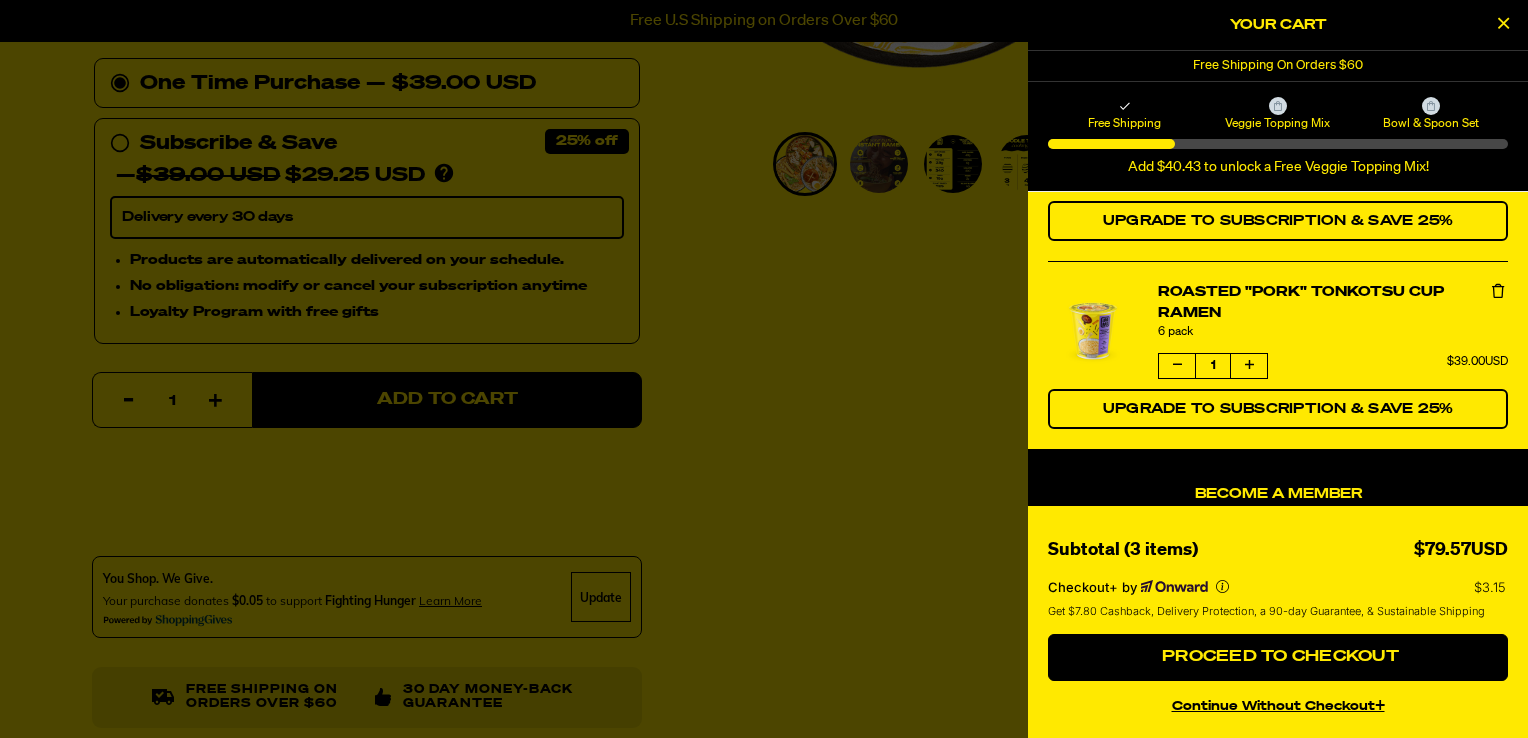 click at bounding box center [1498, 291] 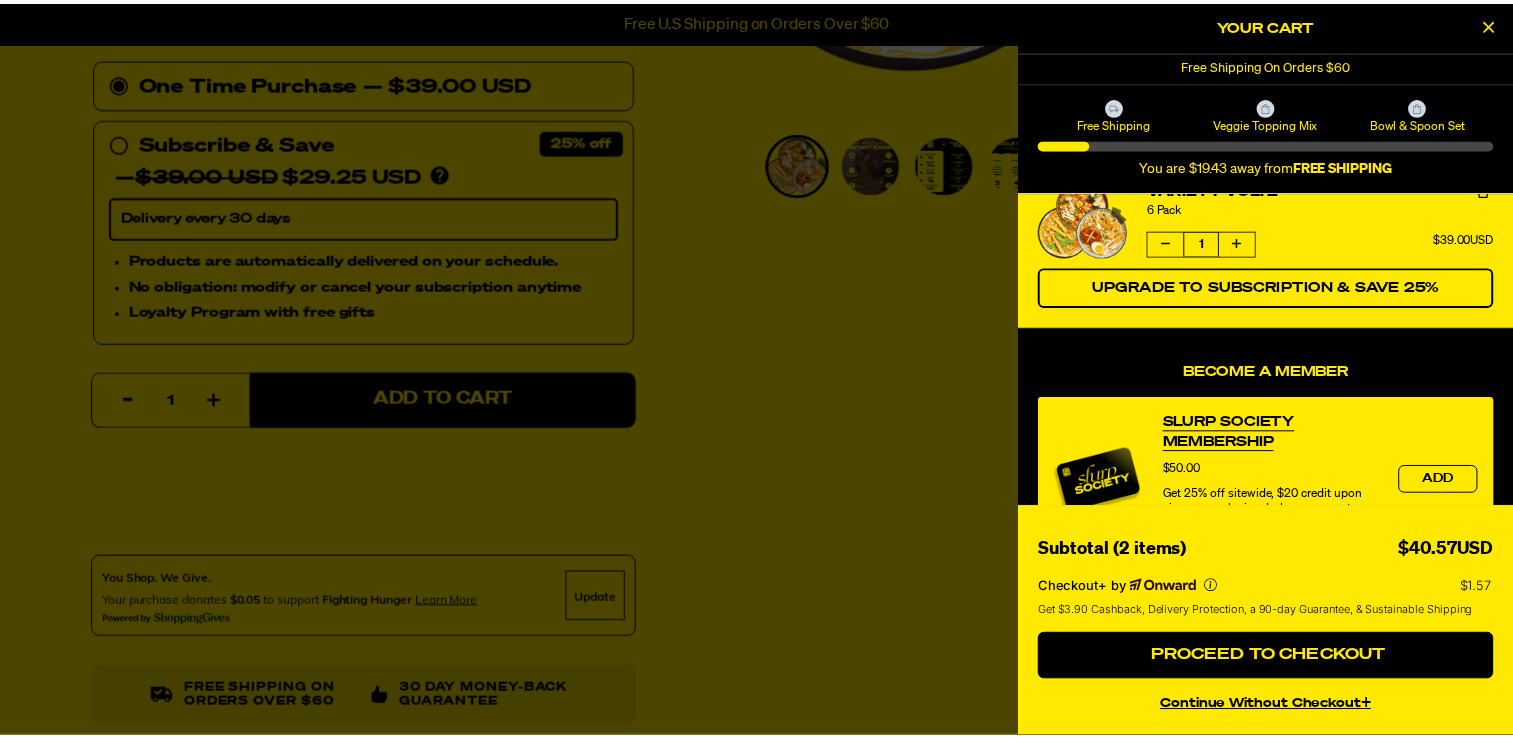 scroll, scrollTop: 0, scrollLeft: 0, axis: both 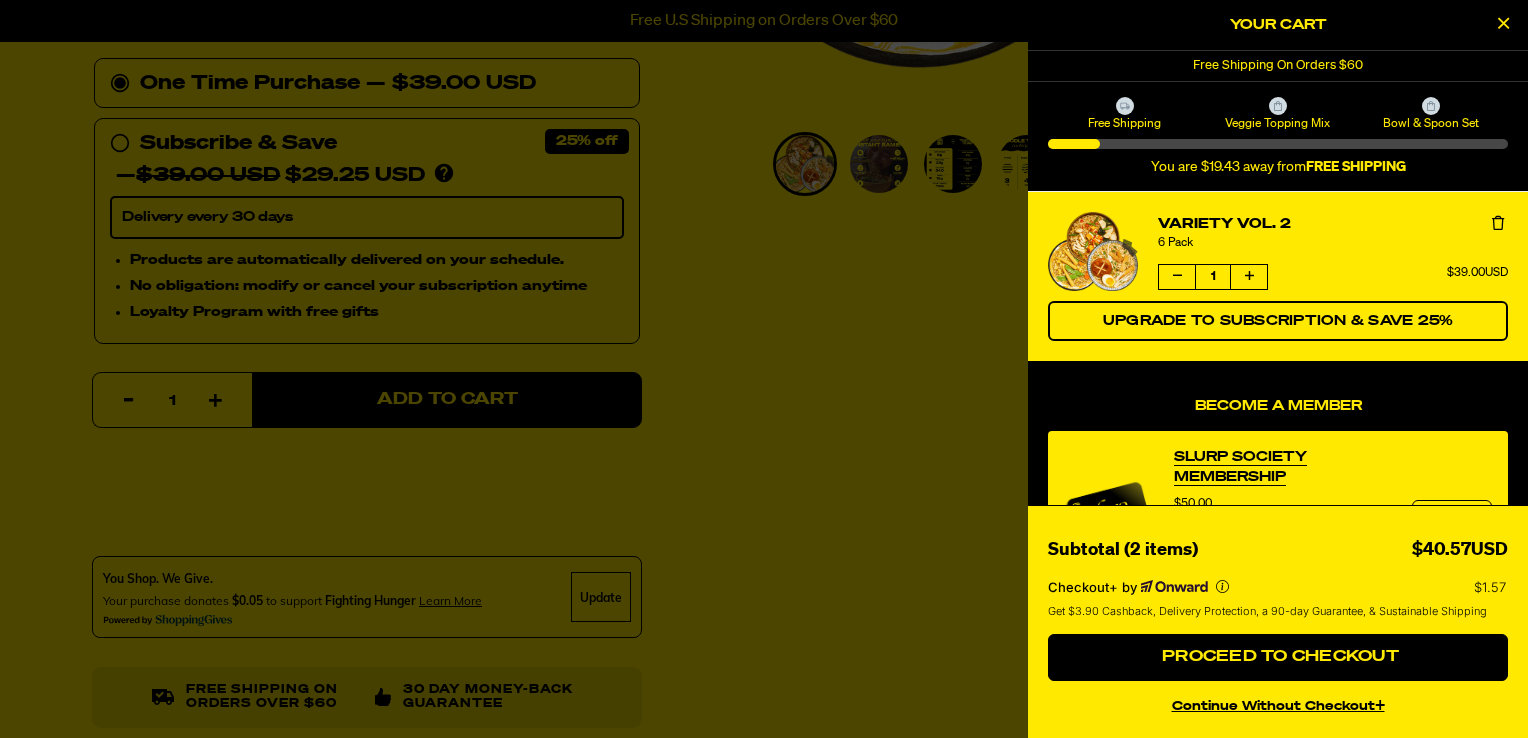 click at bounding box center [1503, 23] 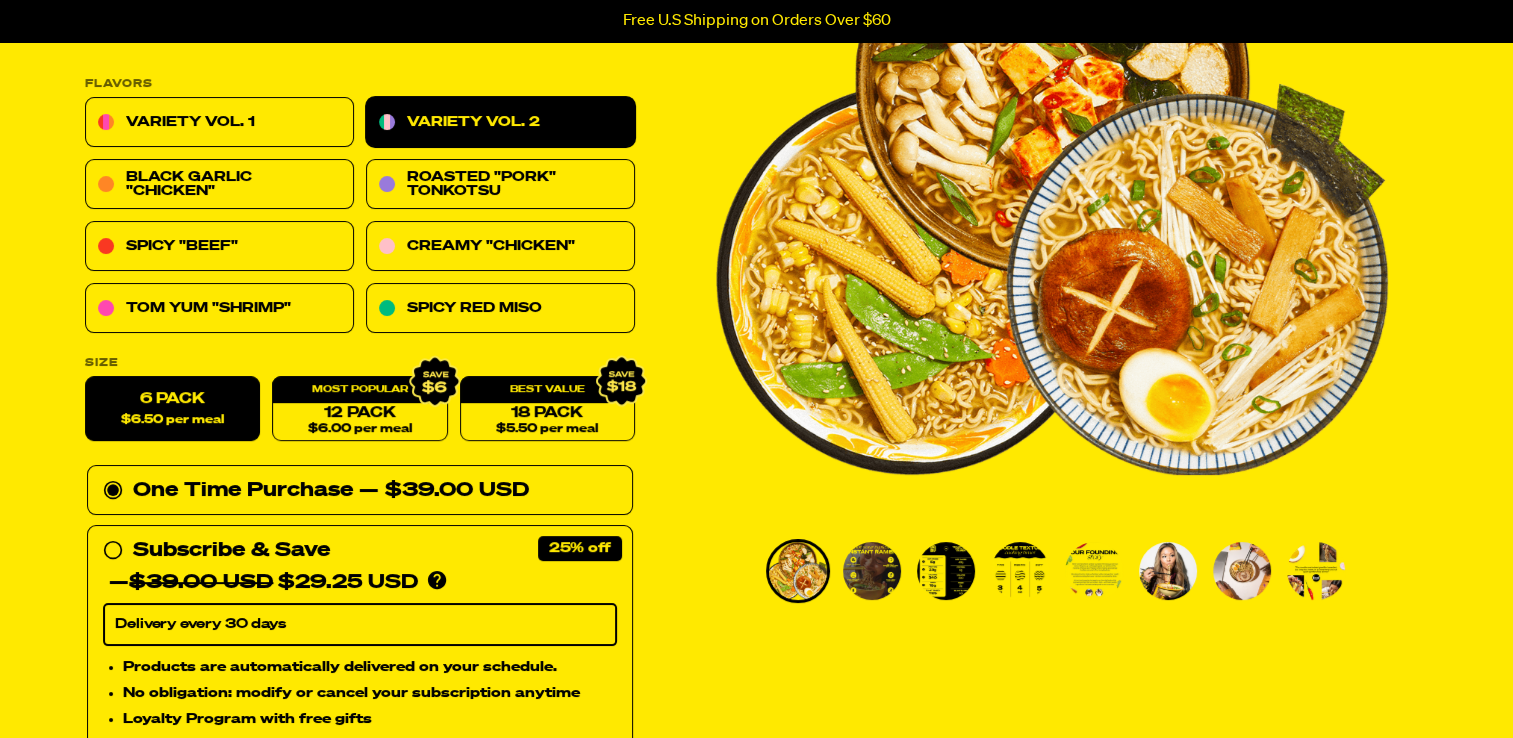 scroll, scrollTop: 0, scrollLeft: 0, axis: both 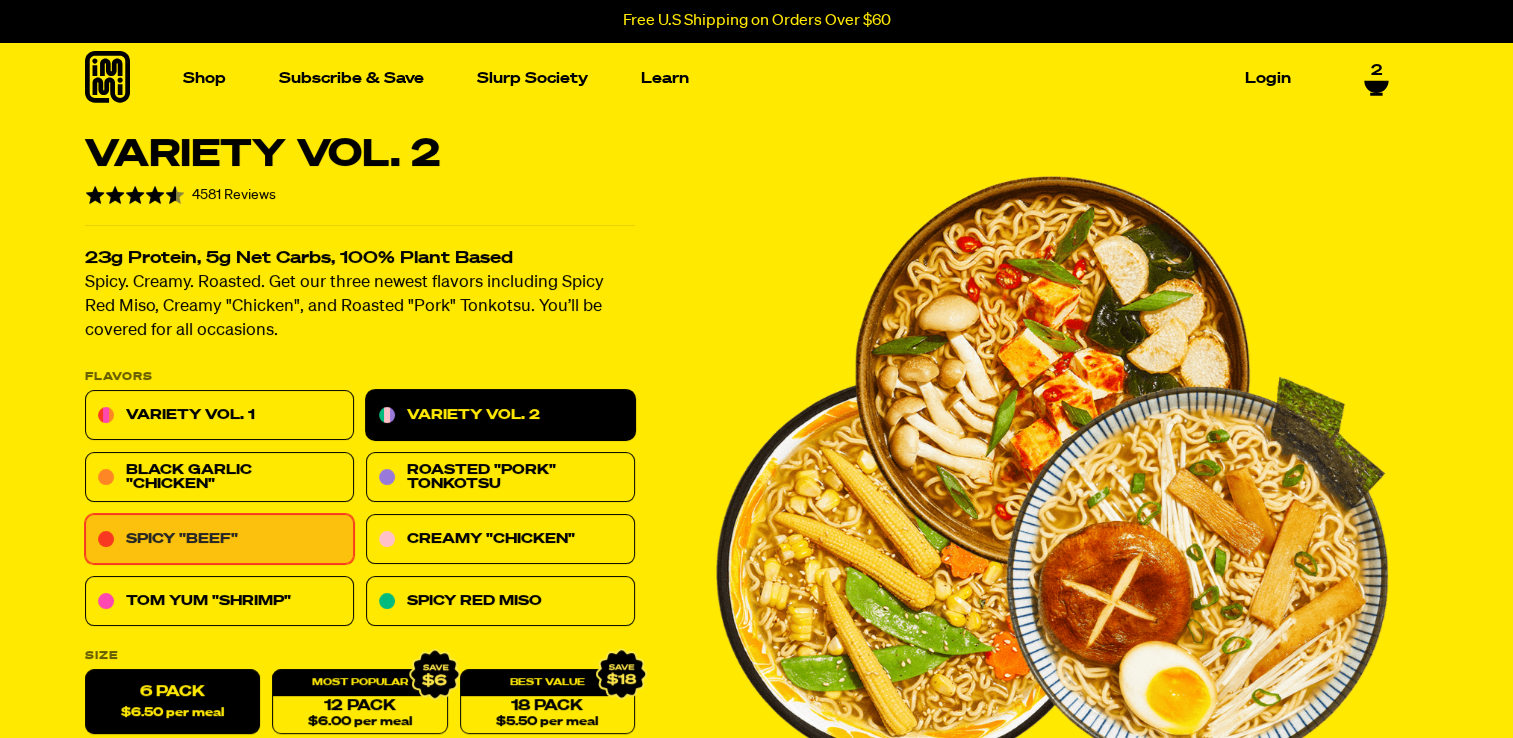 click on "Spicy "Beef"" at bounding box center (219, 540) 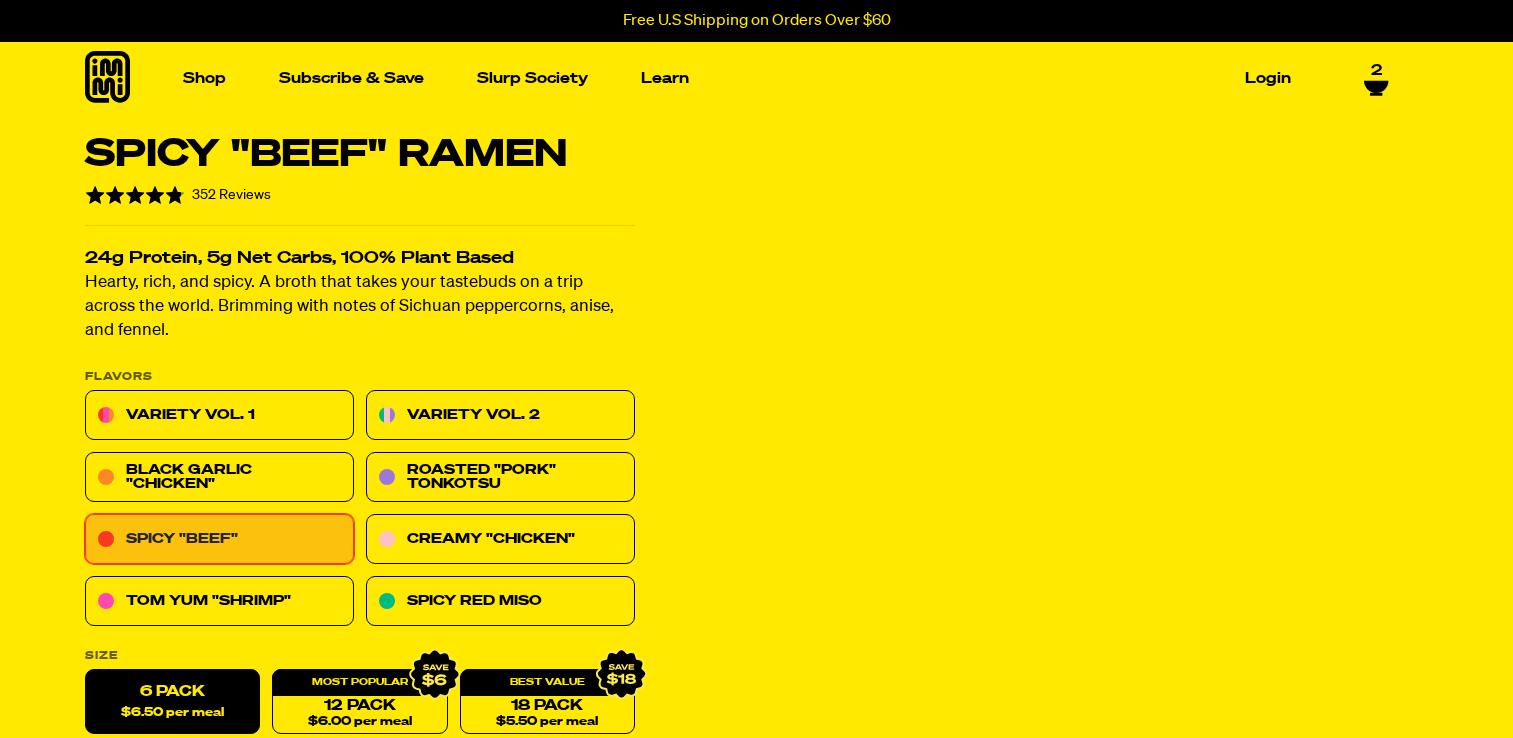 scroll, scrollTop: 0, scrollLeft: 0, axis: both 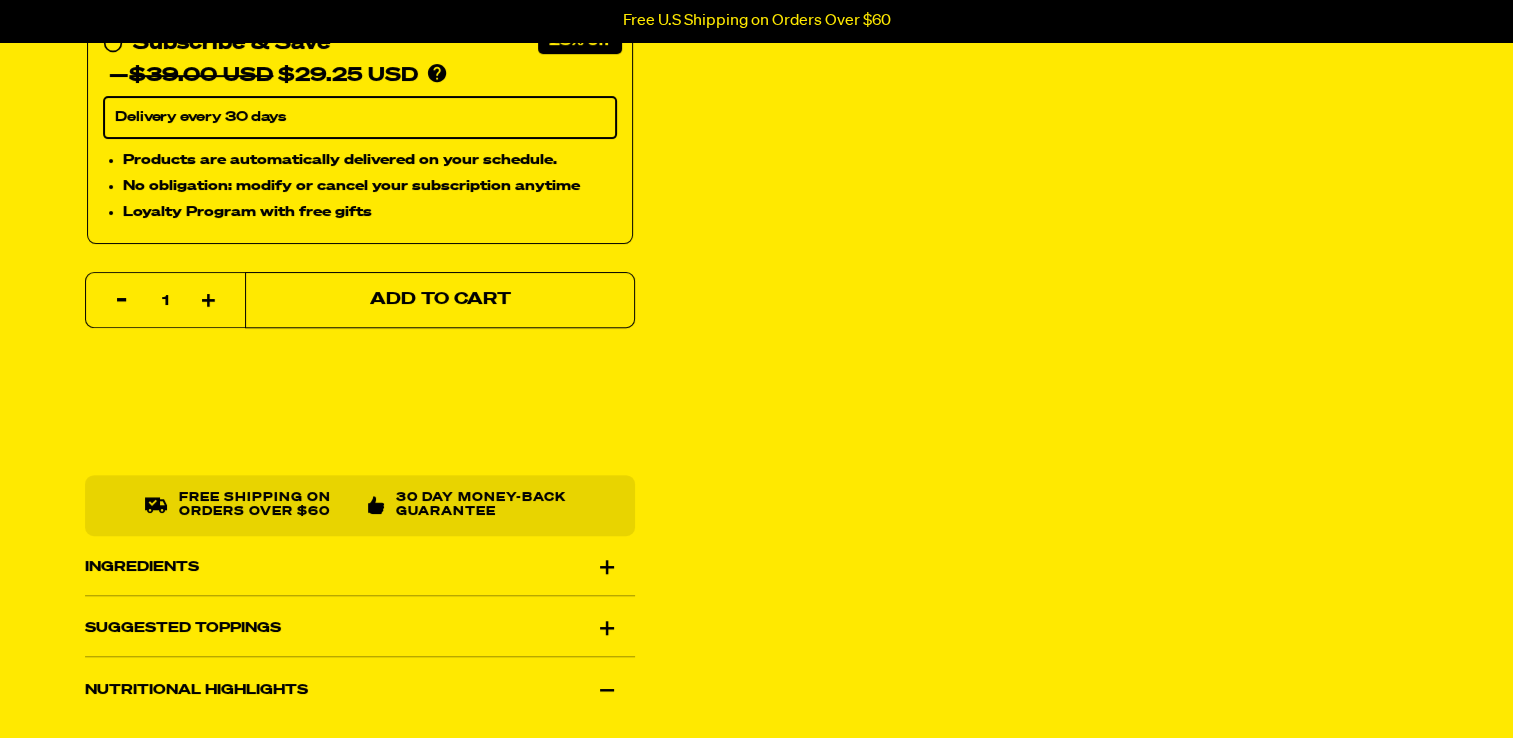 click on "Add to Cart" at bounding box center [440, 300] 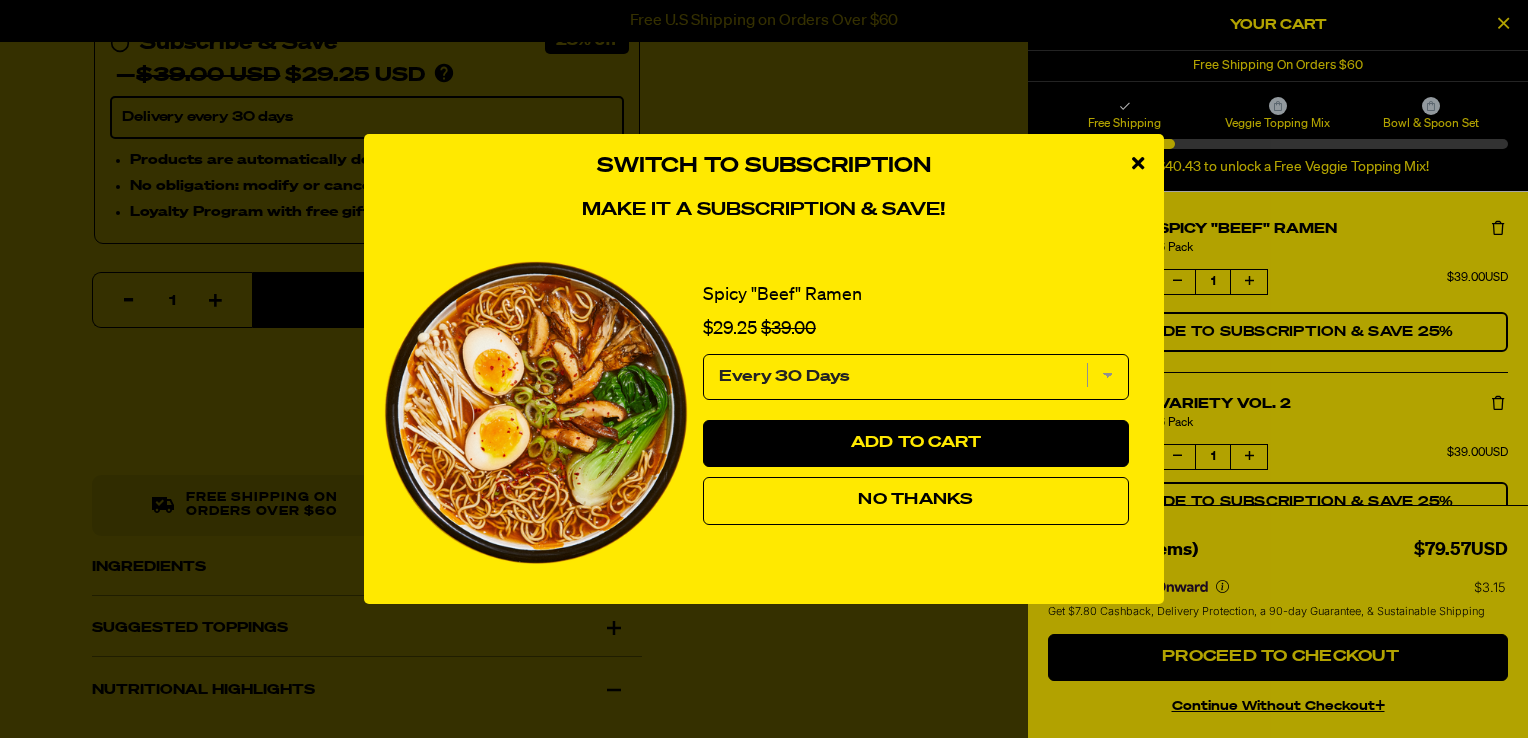 click at bounding box center [1138, 163] 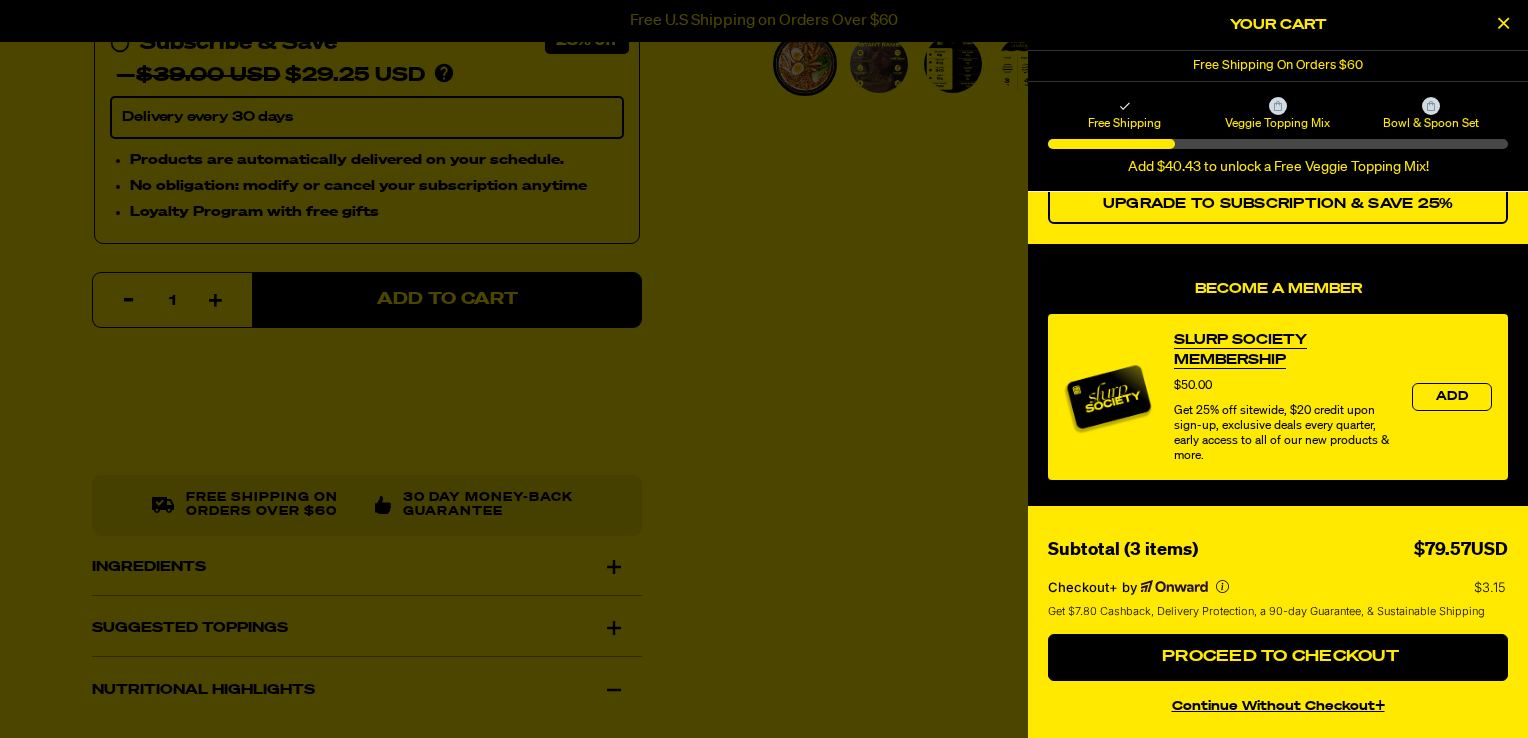 scroll, scrollTop: 300, scrollLeft: 0, axis: vertical 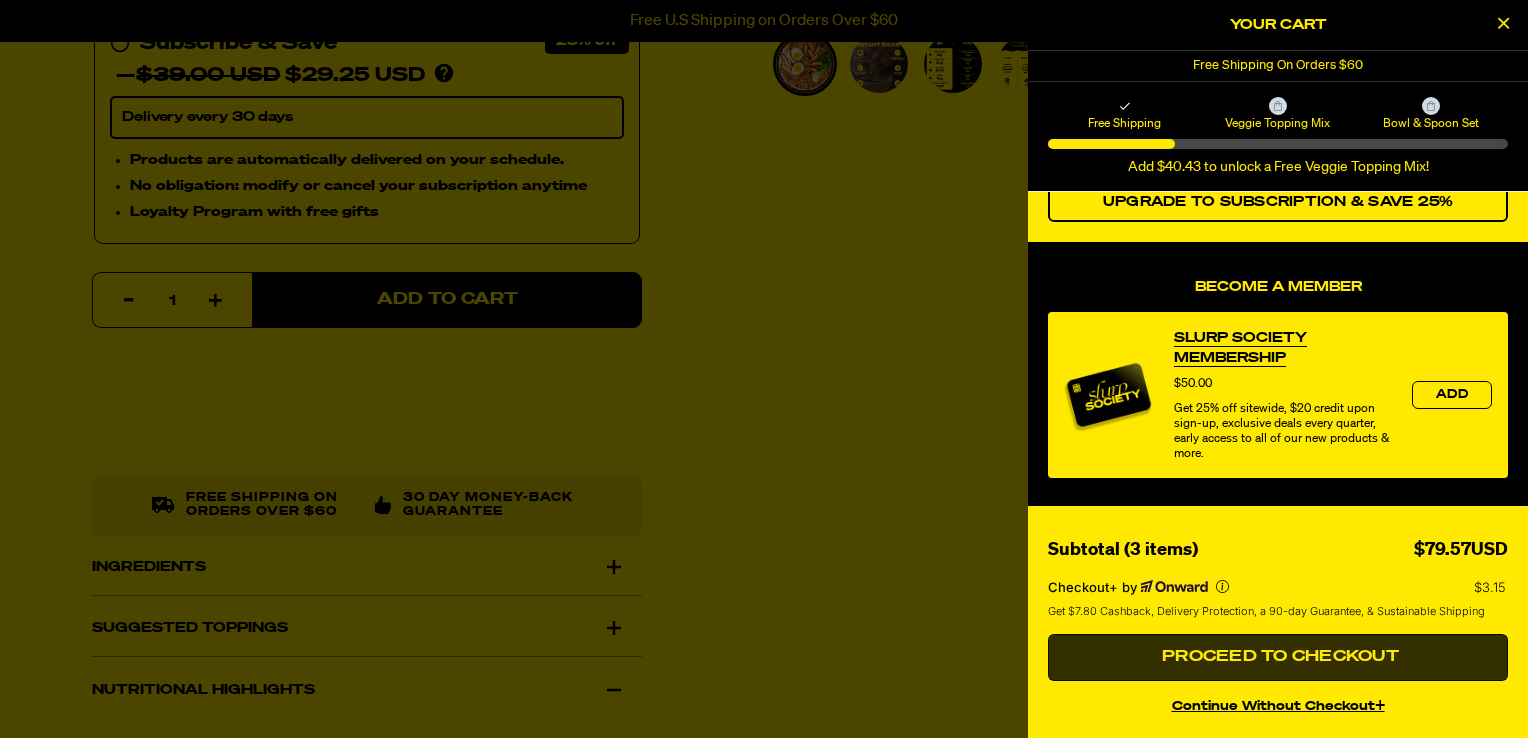 click on "Proceed to Checkout" at bounding box center (1278, 657) 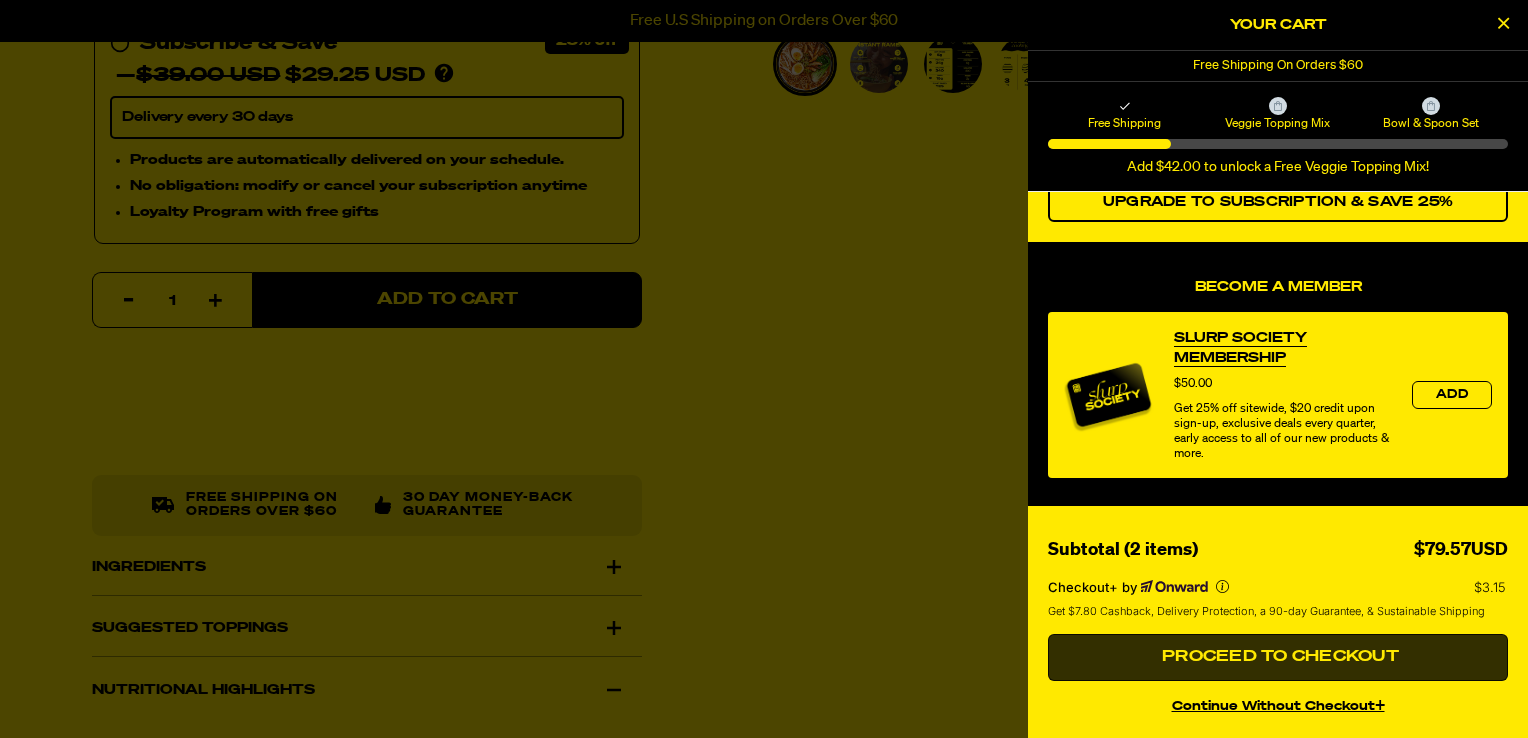 scroll, scrollTop: 300, scrollLeft: 0, axis: vertical 